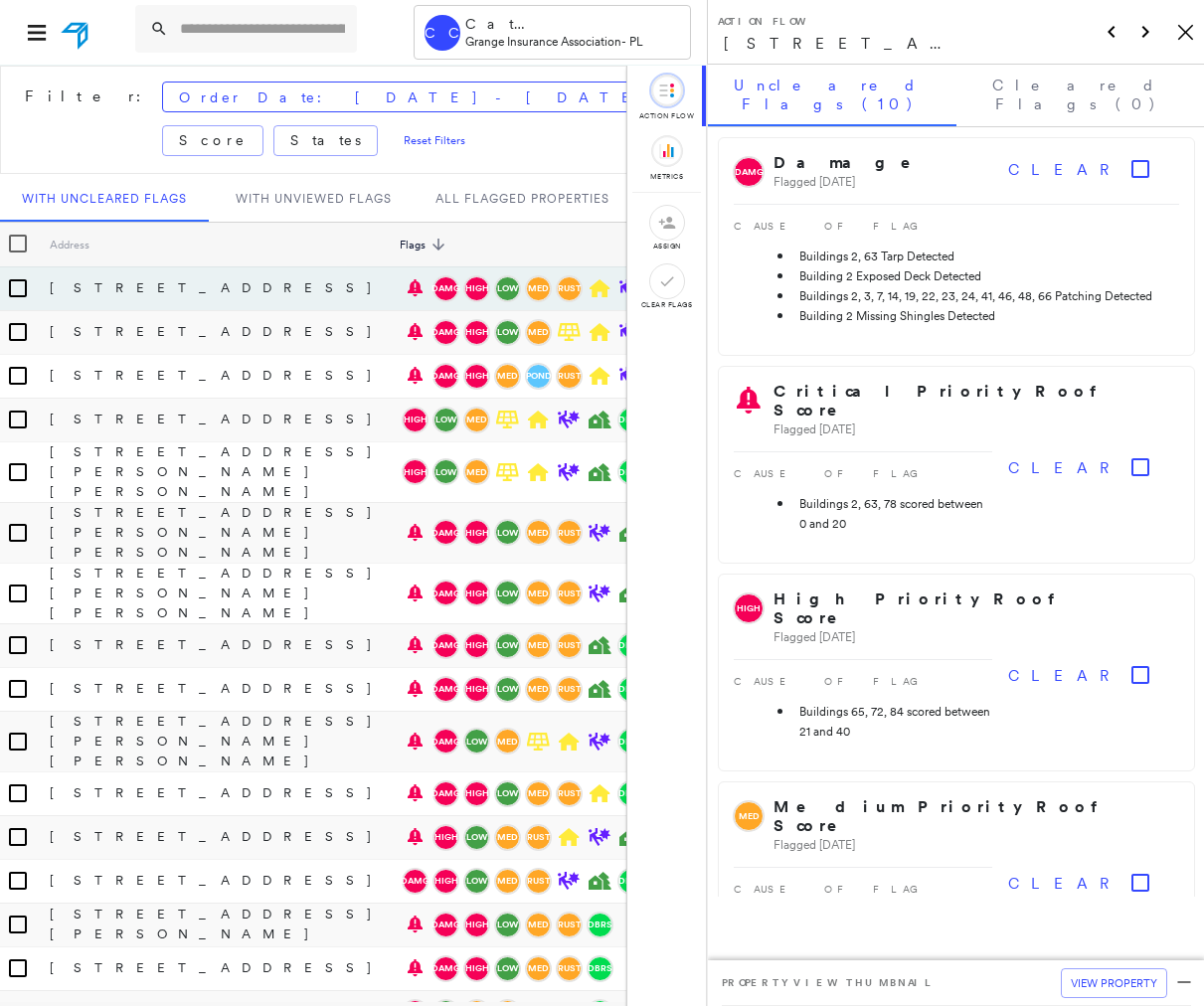 scroll, scrollTop: 0, scrollLeft: 0, axis: both 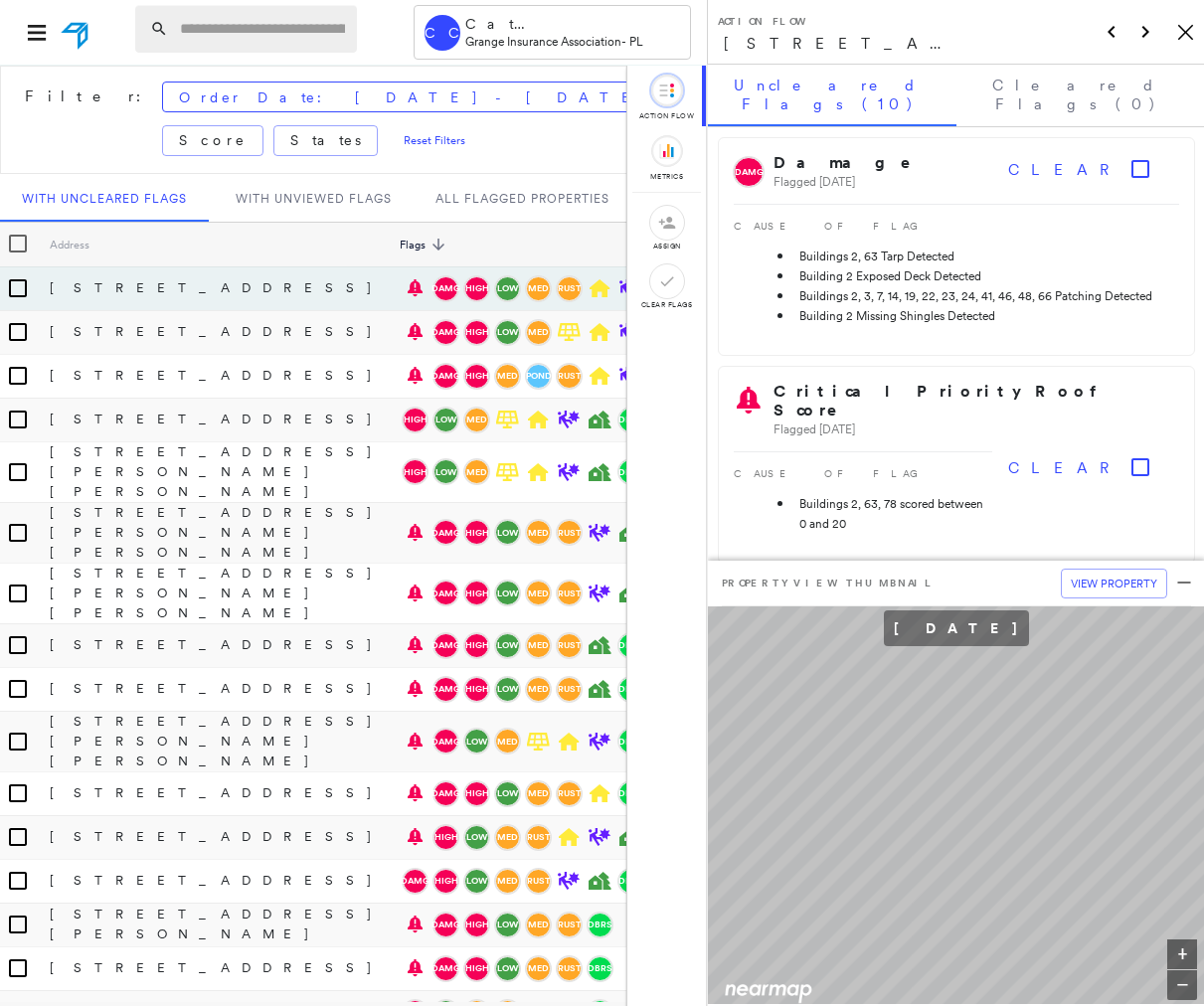 click at bounding box center (262, 29) 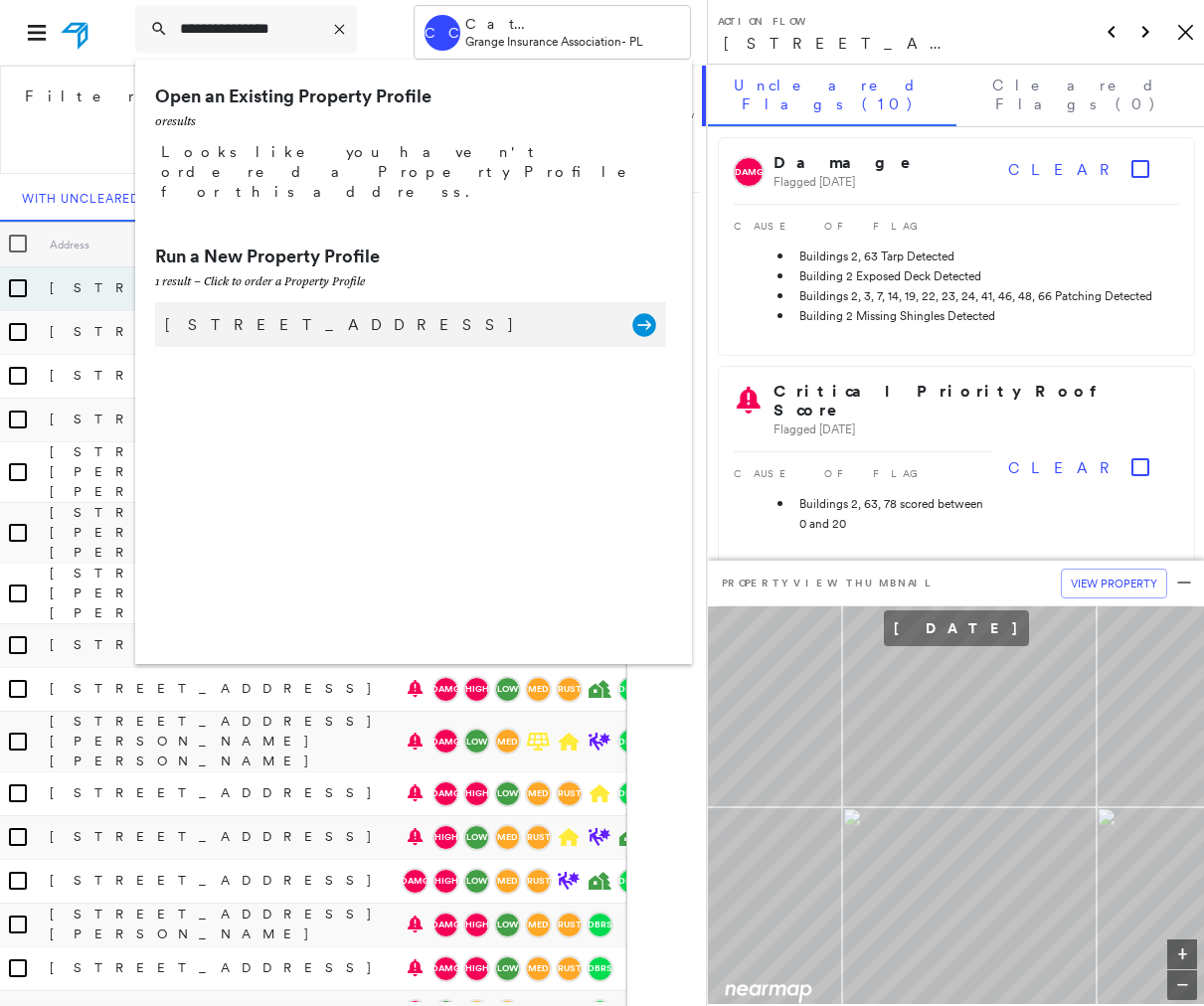 type on "**********" 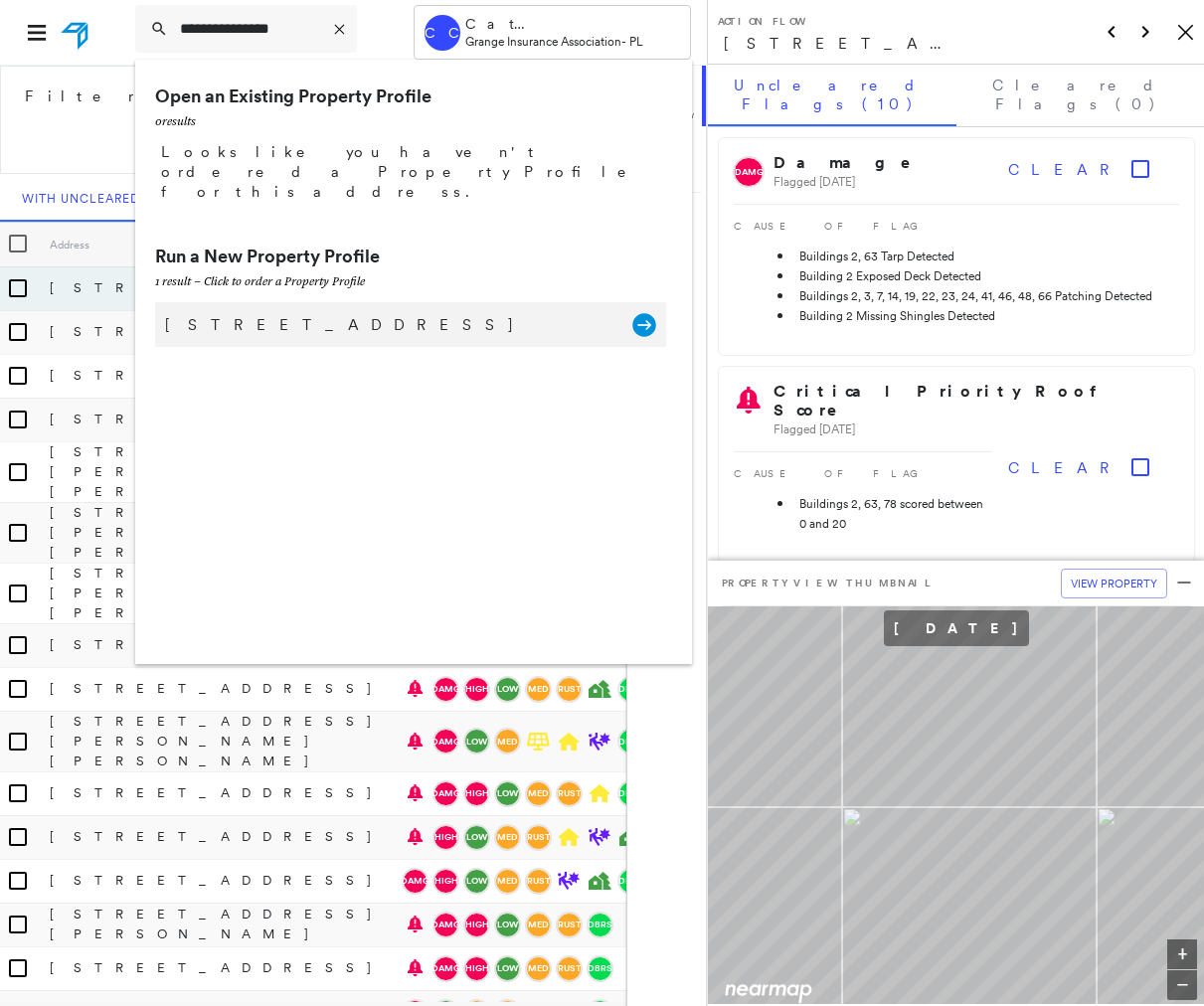 click on "[STREET_ADDRESS] Group Created with Sketch." at bounding box center (411, 324) 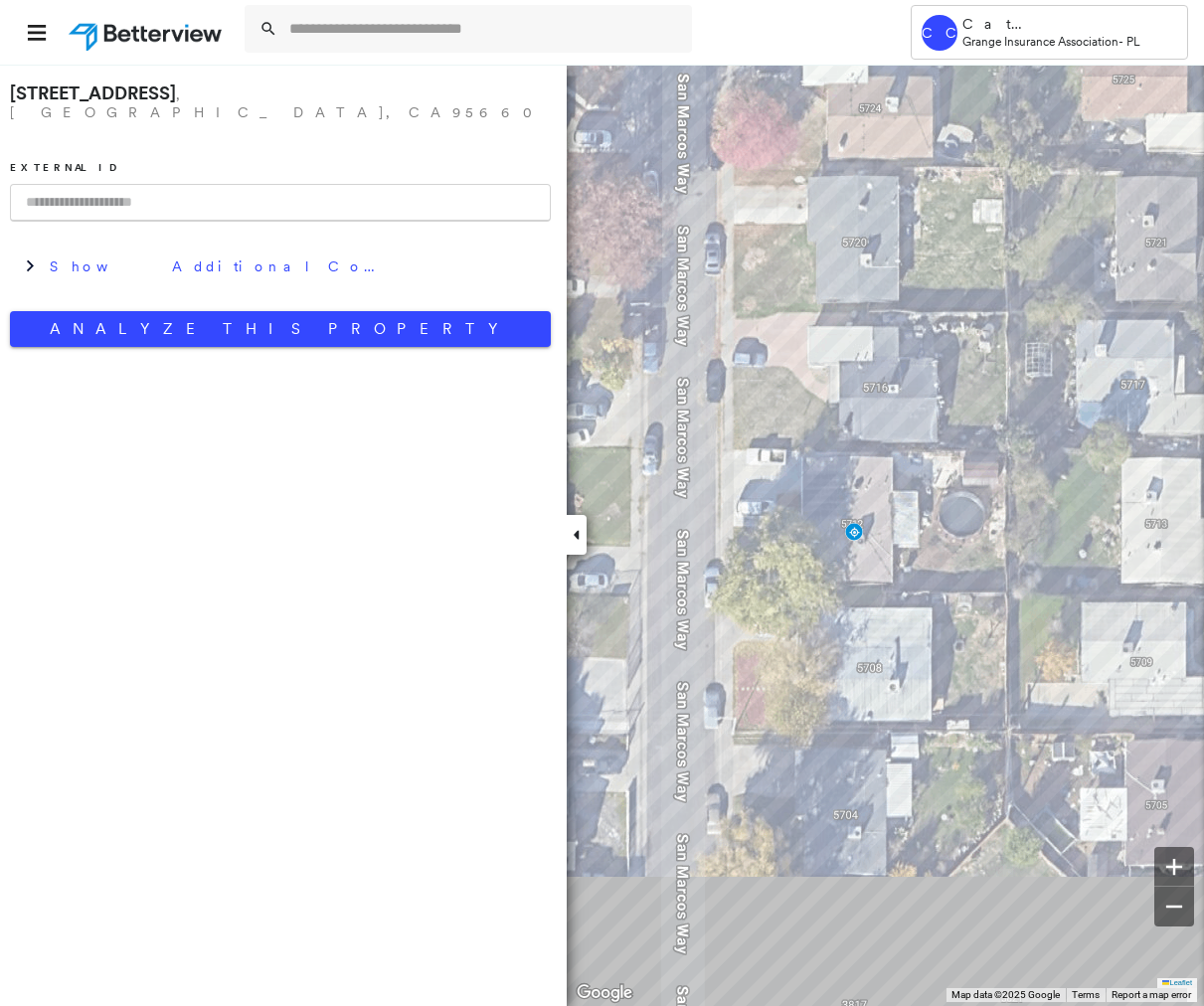 drag, startPoint x: 90, startPoint y: 193, endPoint x: 85, endPoint y: 180, distance: 13.9283883 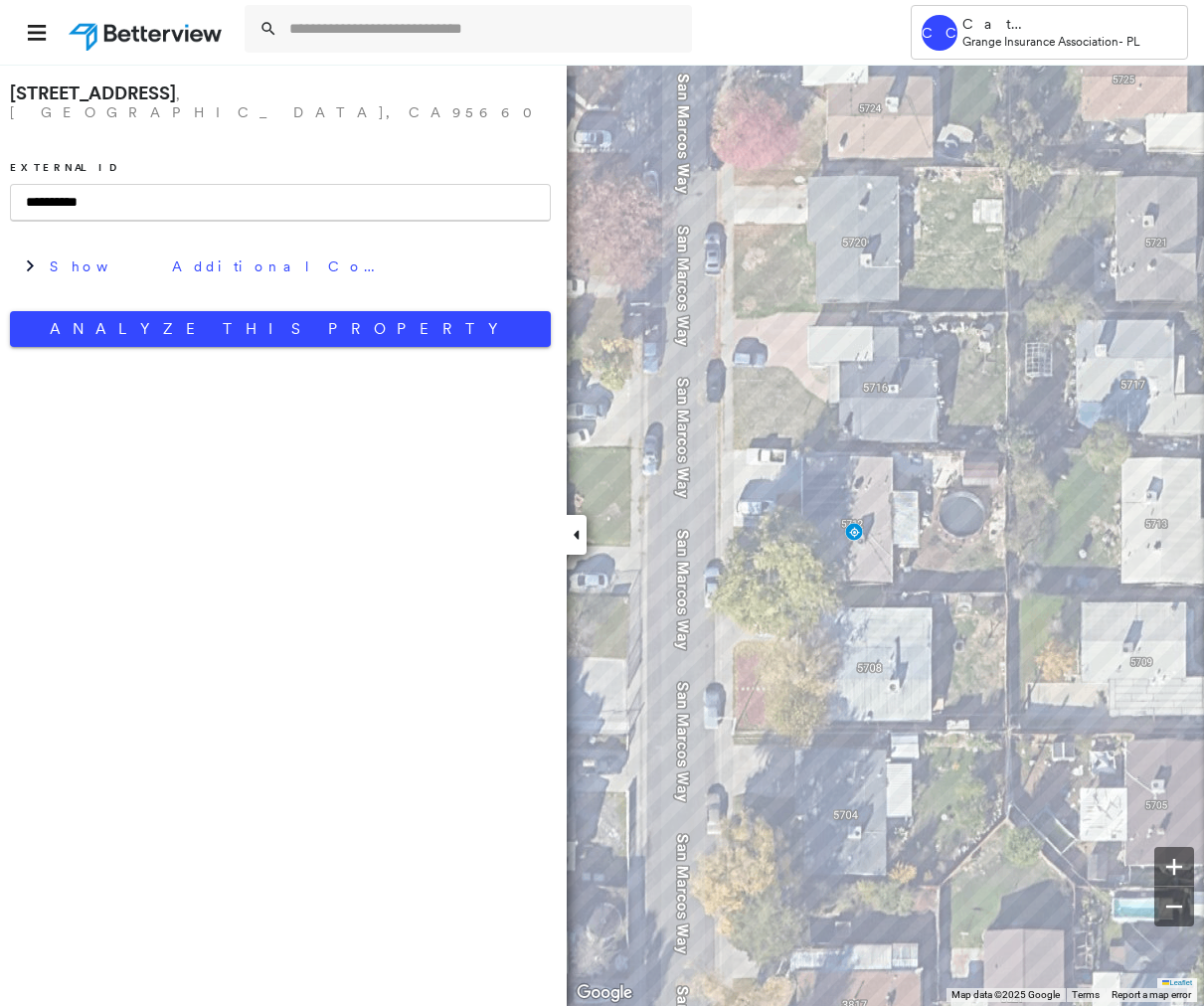 type on "**********" 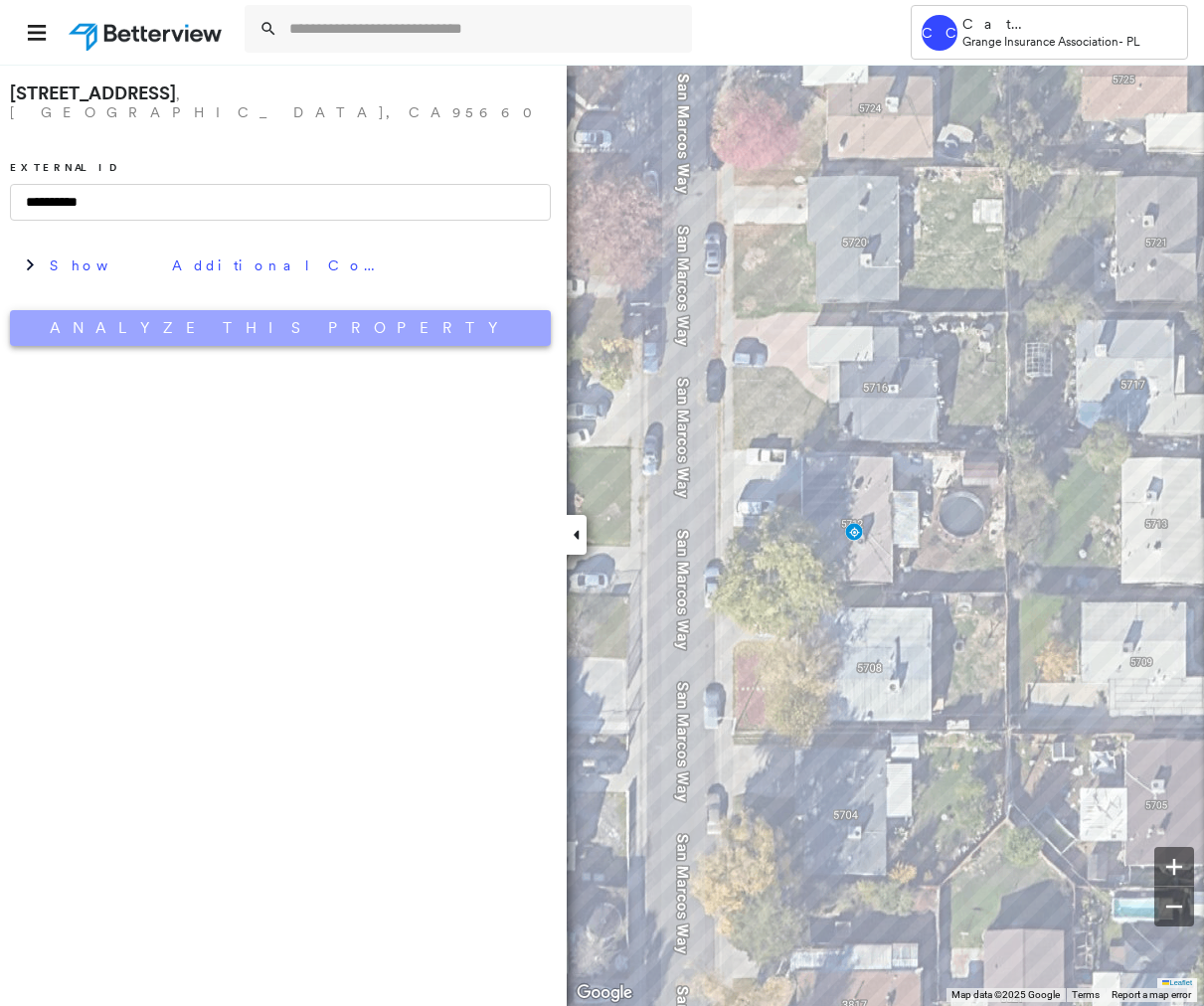 click on "Analyze This Property" at bounding box center (280, 328) 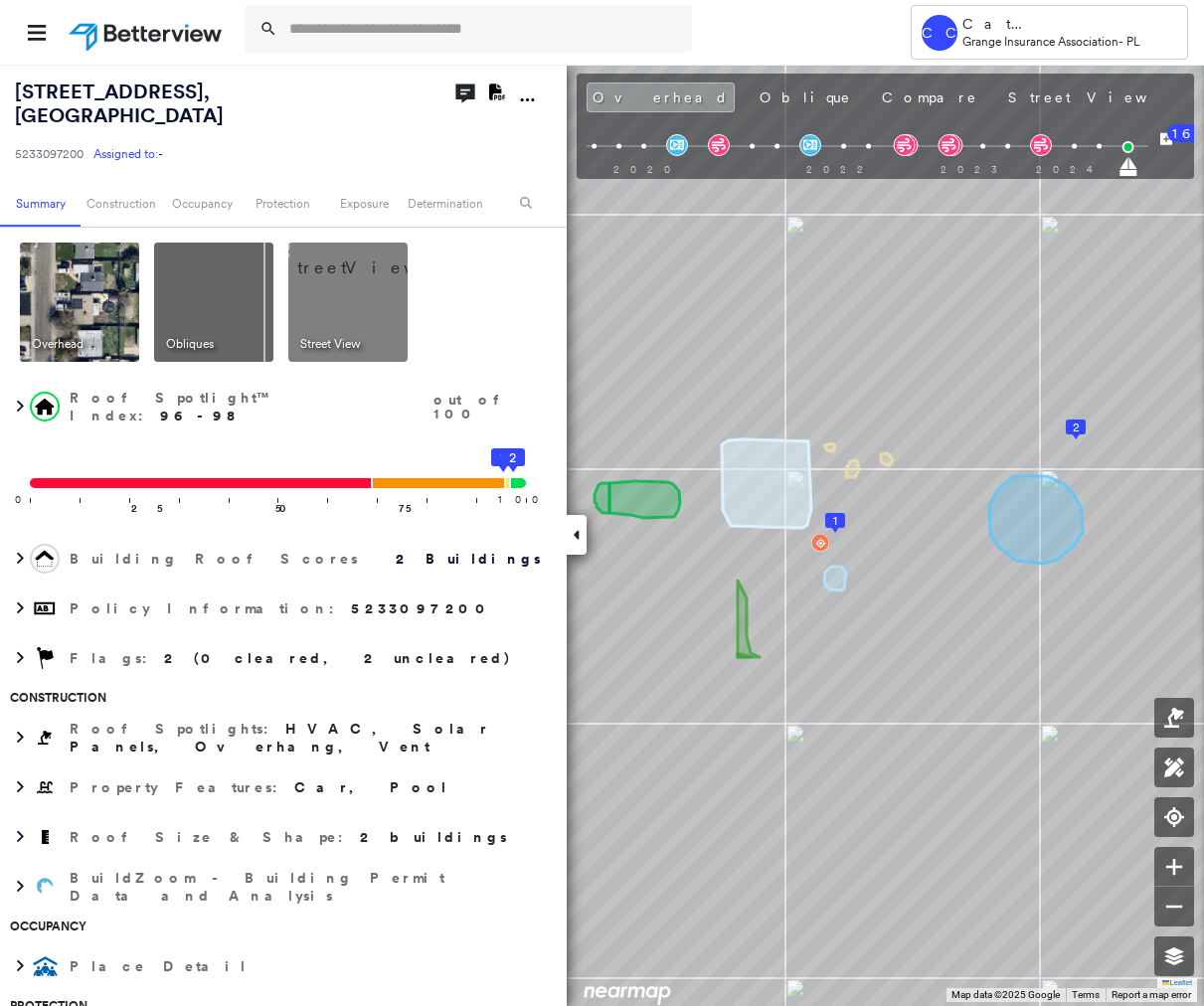 click on "Download PDF Report" 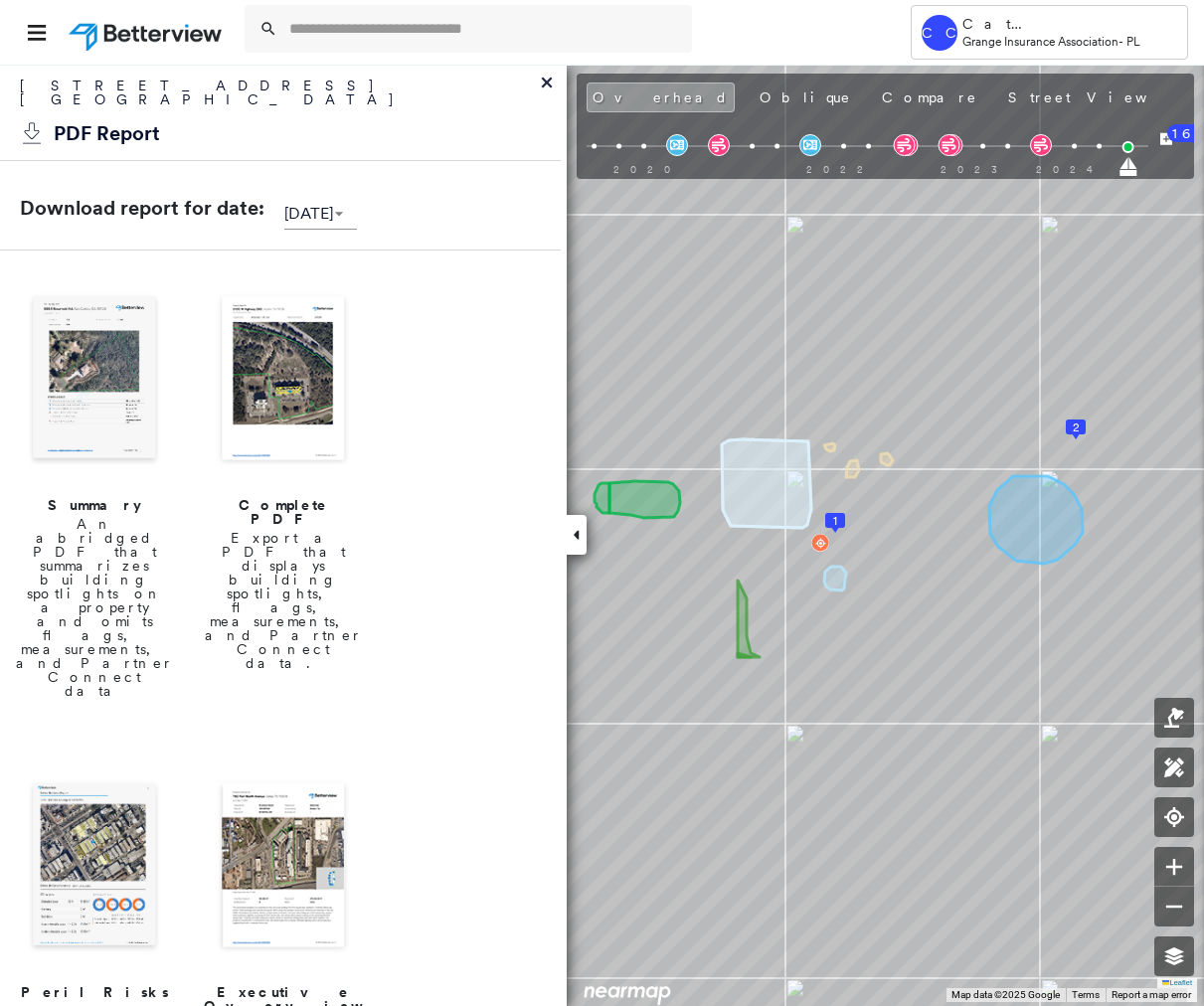 click on "An abridged PDF that summarizes building spotlights on a property and omits flags, measurements, and Partner Connect data" at bounding box center [94, 607] 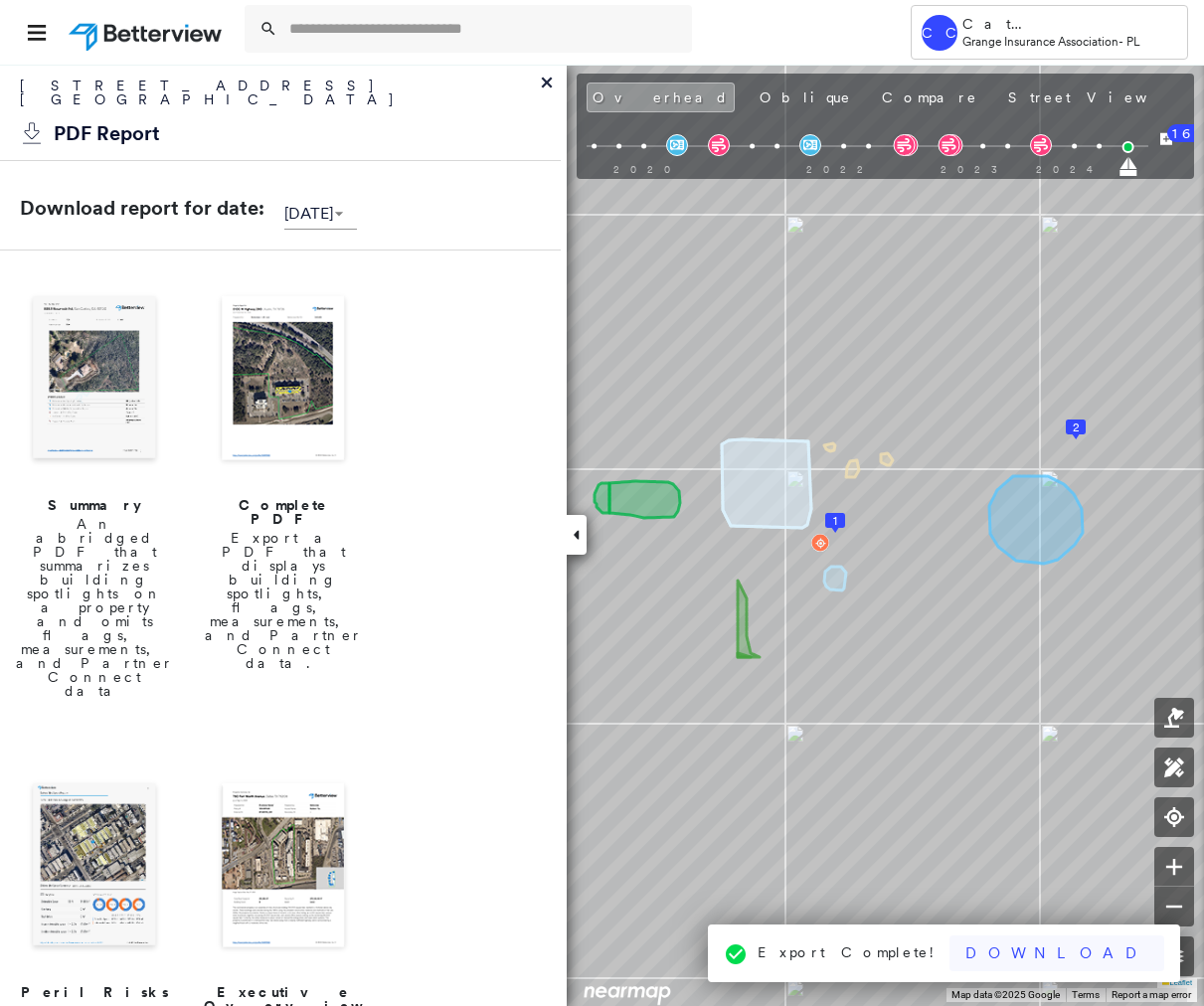 click on "Download" at bounding box center (1057, 953) 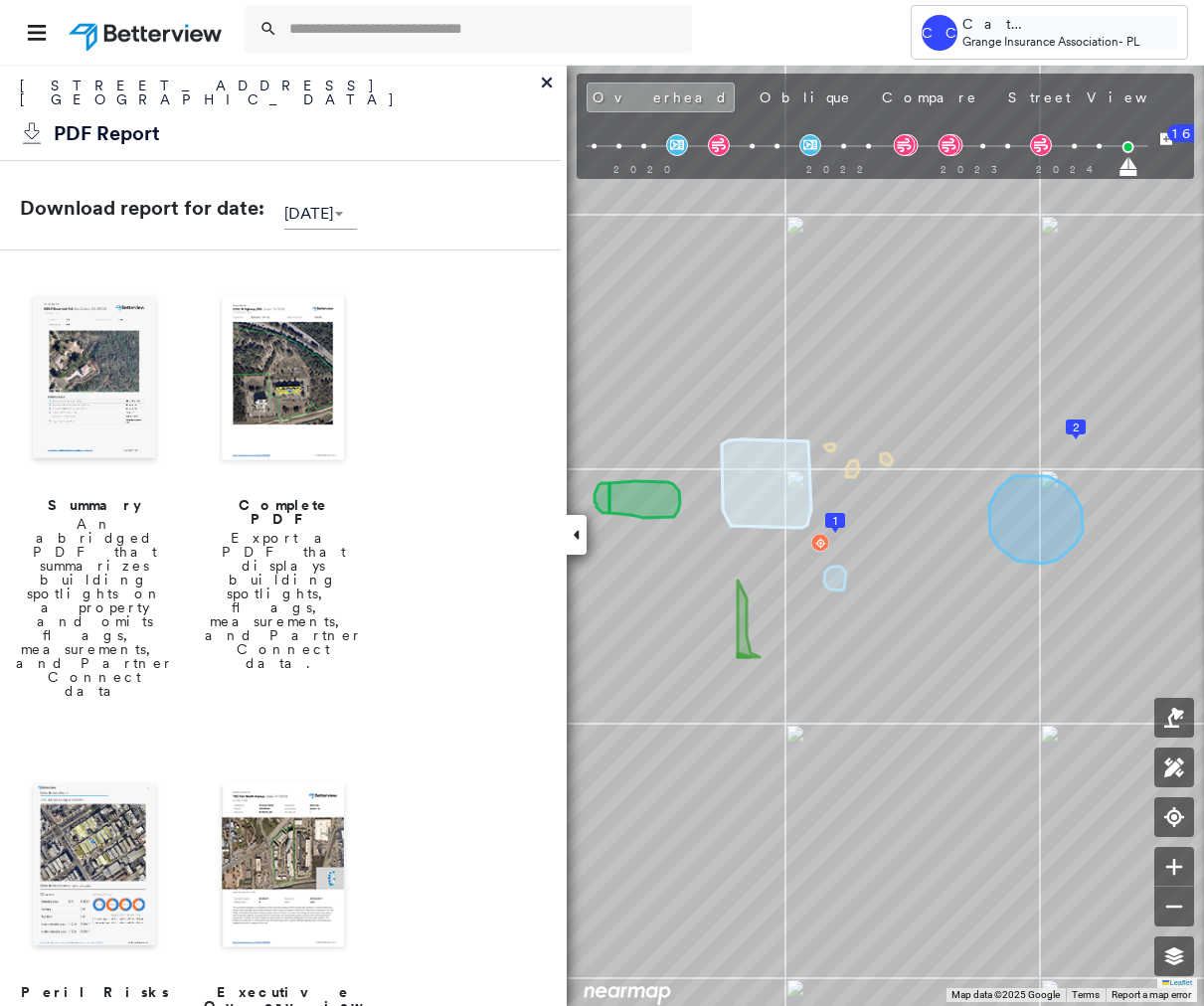 click on "Cat [PERSON_NAME]" at bounding box center (1070, 24) 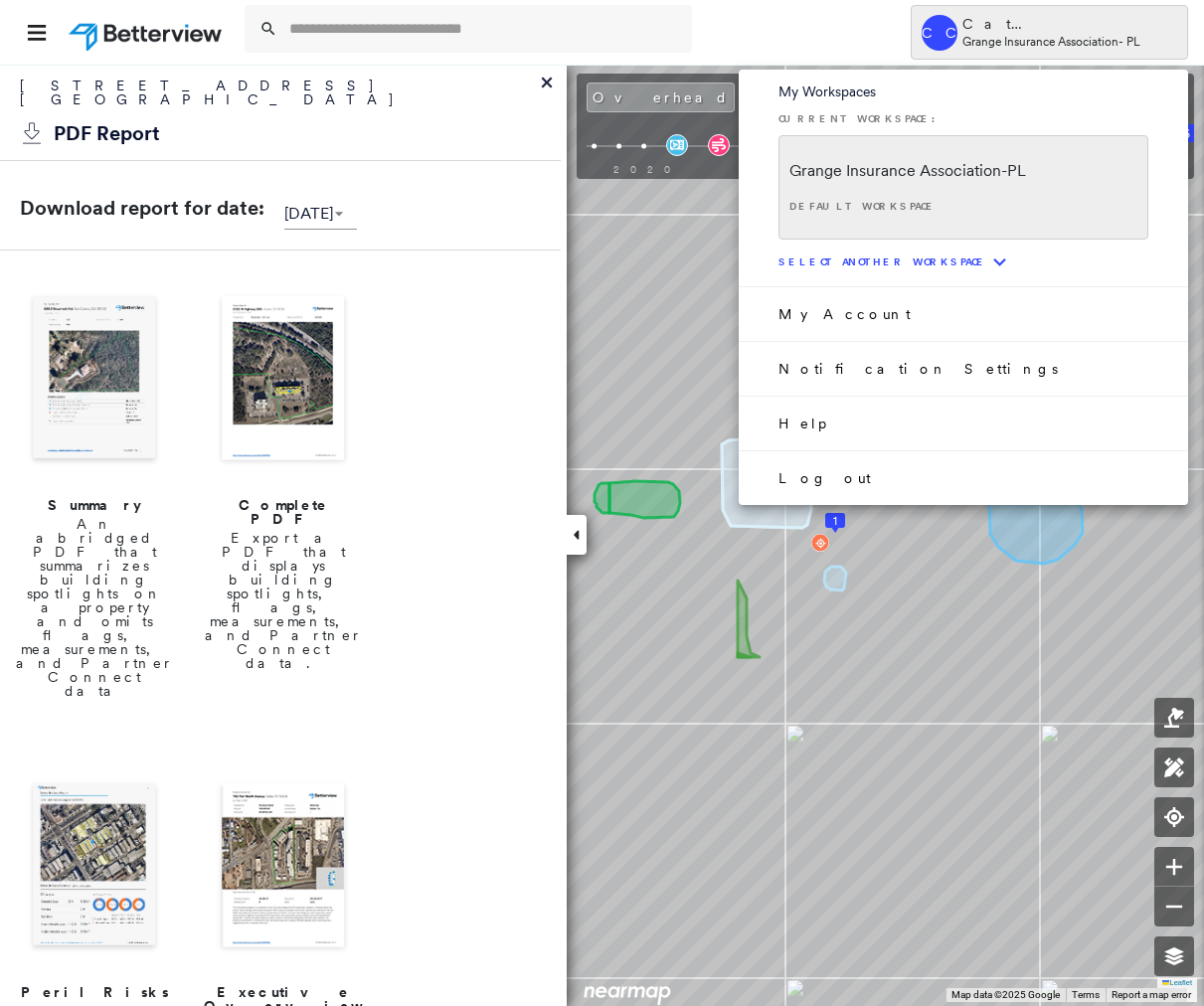 click on "Log out" at bounding box center (963, 477) 